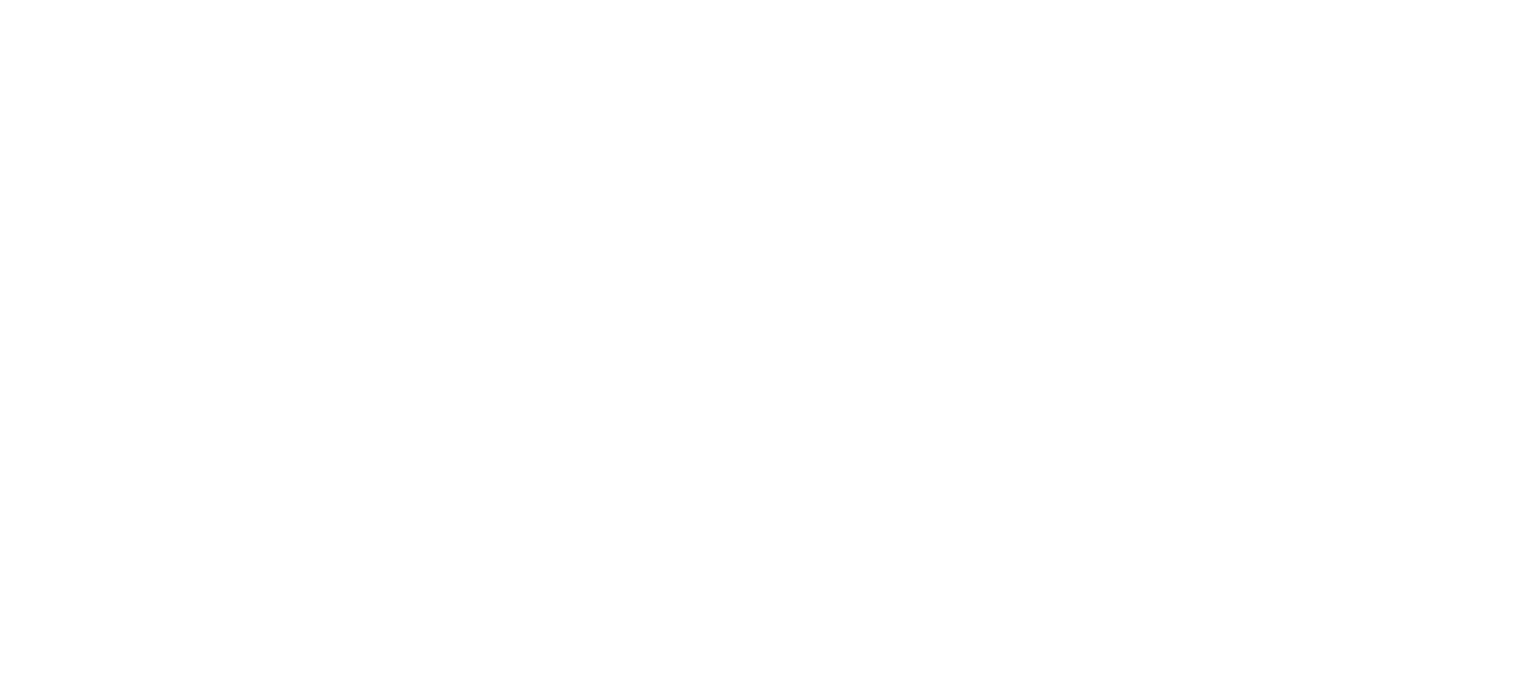 scroll, scrollTop: 0, scrollLeft: 0, axis: both 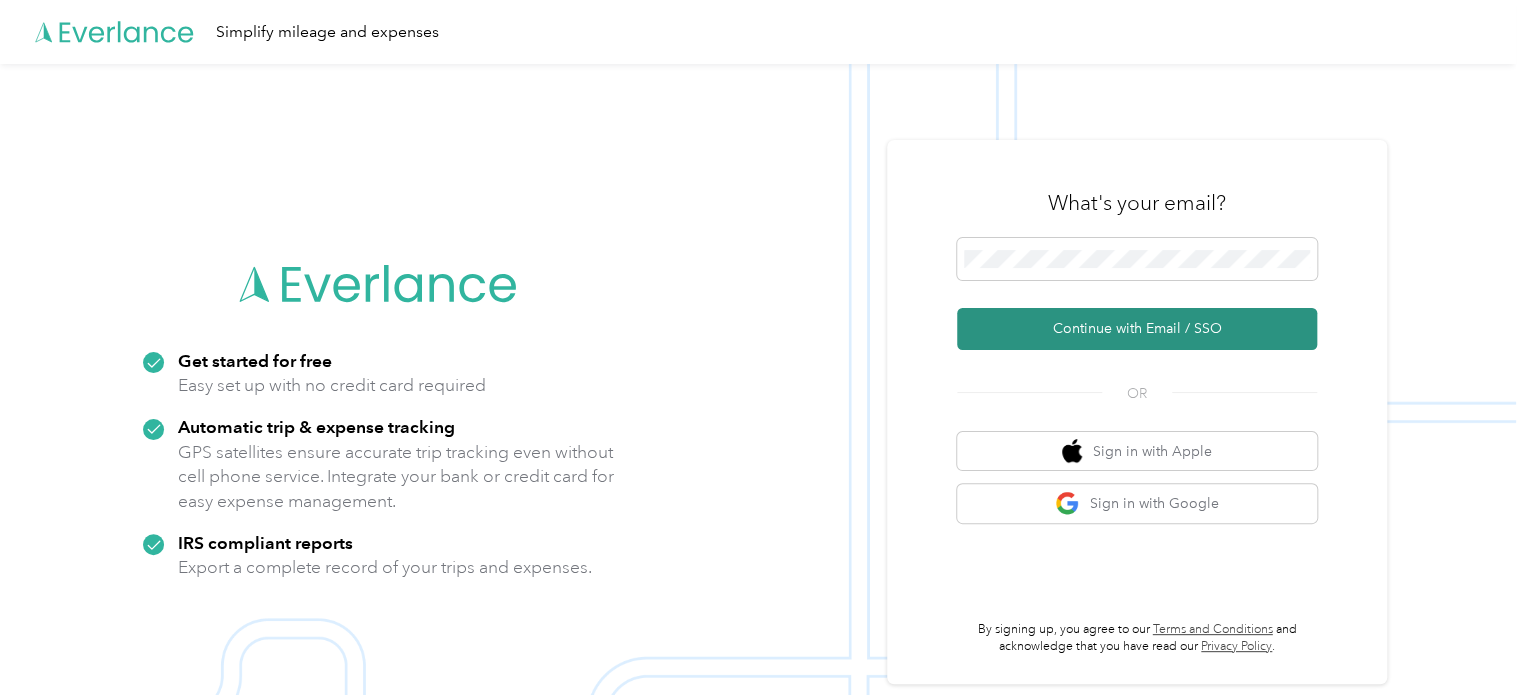 click on "Continue with Email / SSO" at bounding box center (1137, 329) 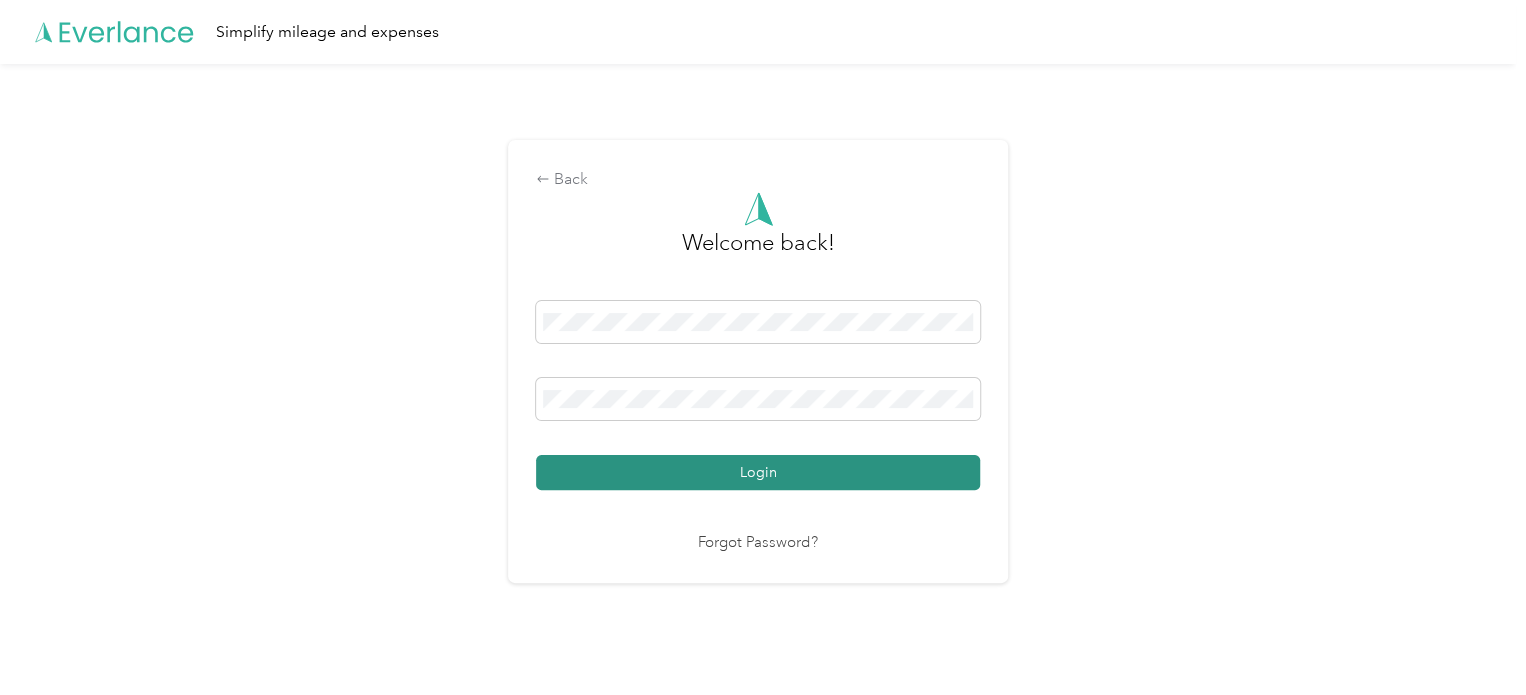 click on "Login" at bounding box center (758, 472) 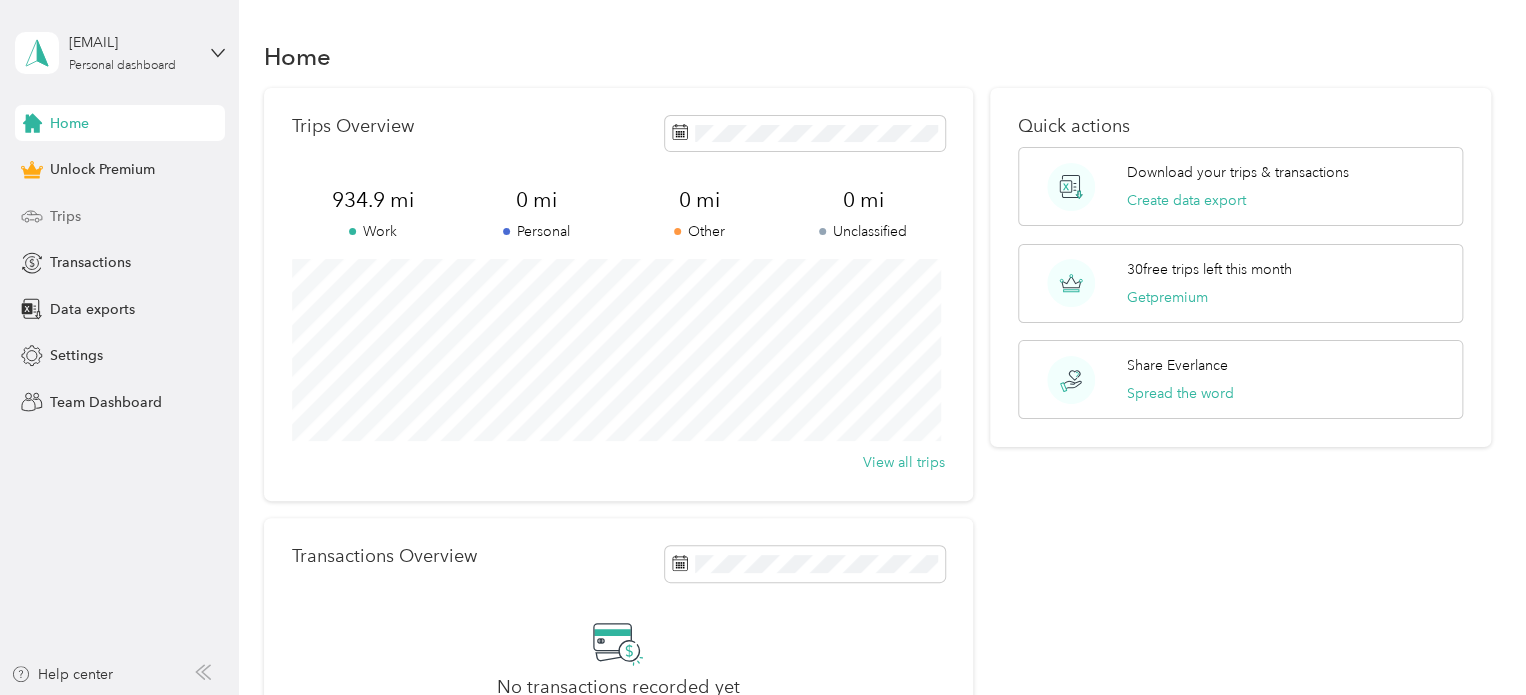 click on "Trips" at bounding box center (120, 216) 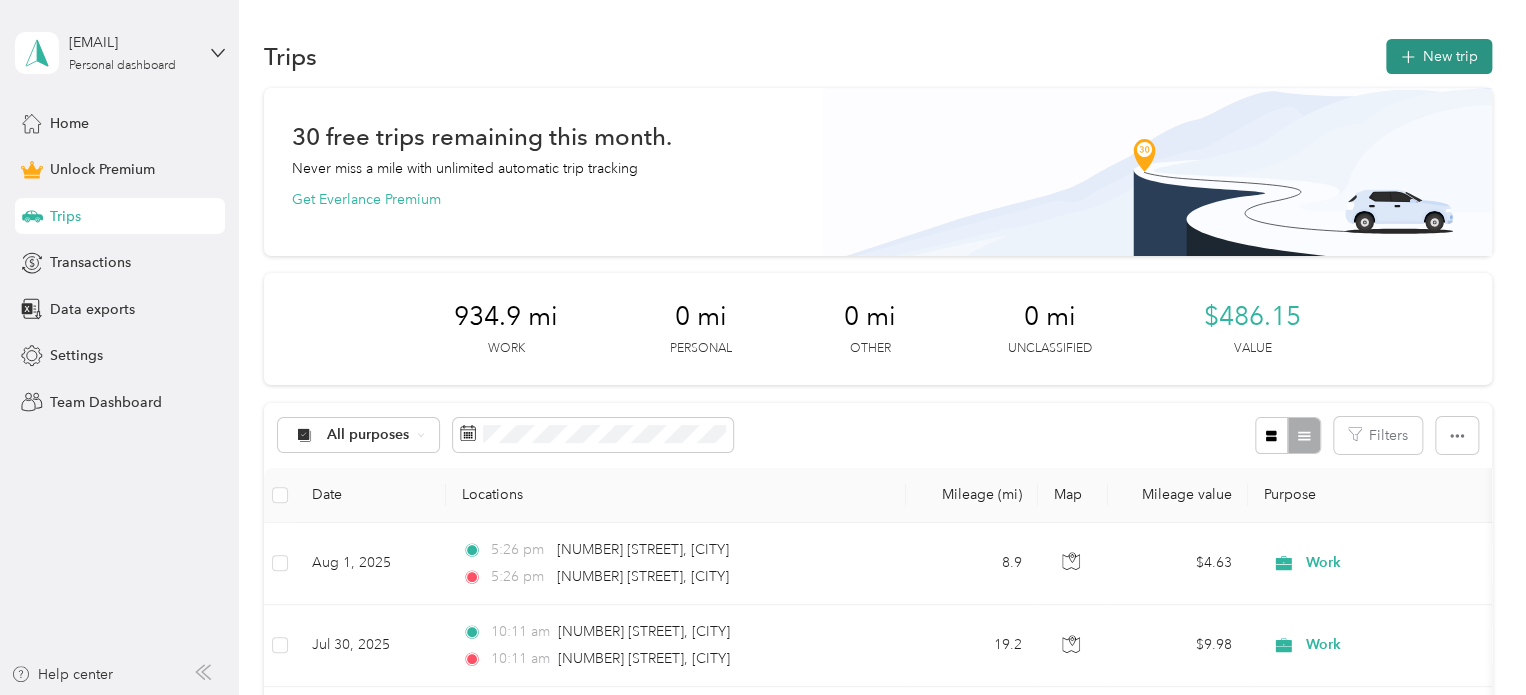 click 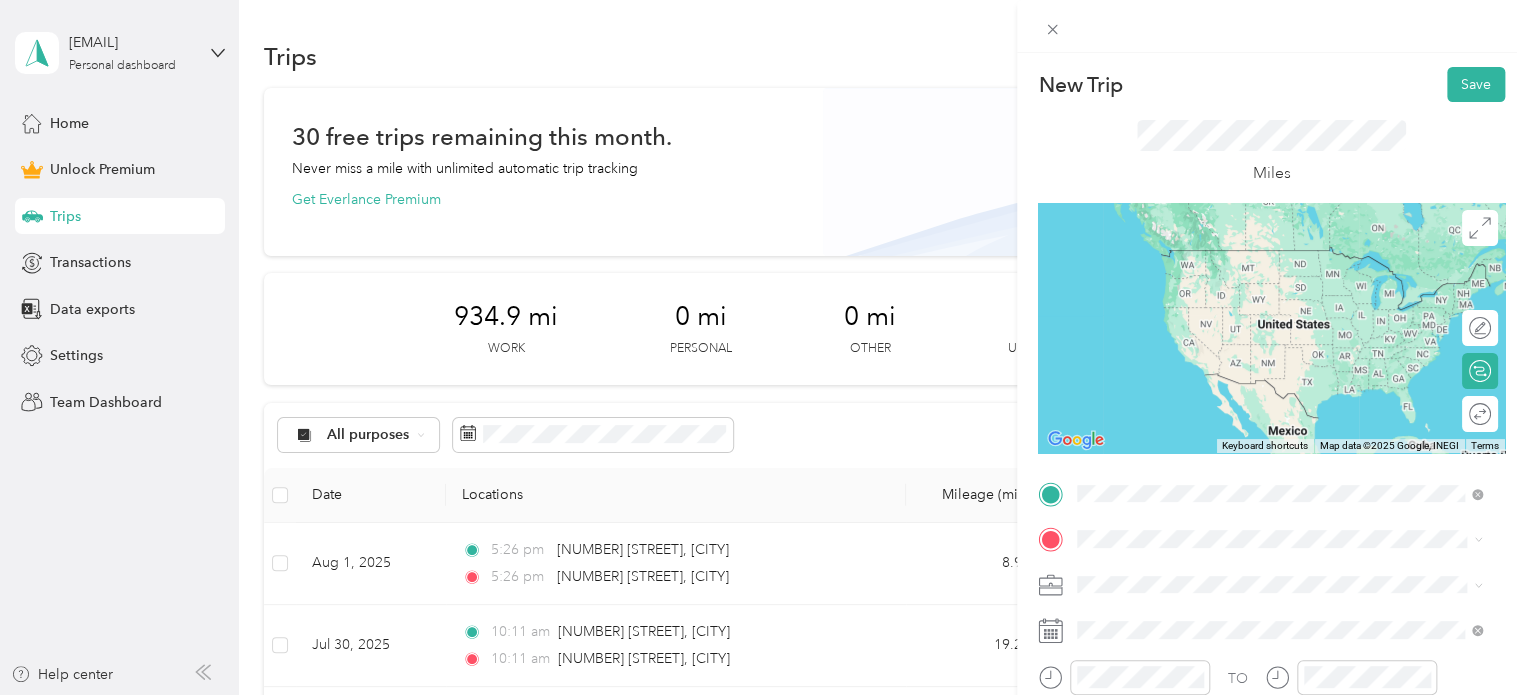 click on "[NUMBER] [STREET]
[CITY], [STATE] [POSTAL_CODE], [COUNTRY]" at bounding box center (1259, 574) 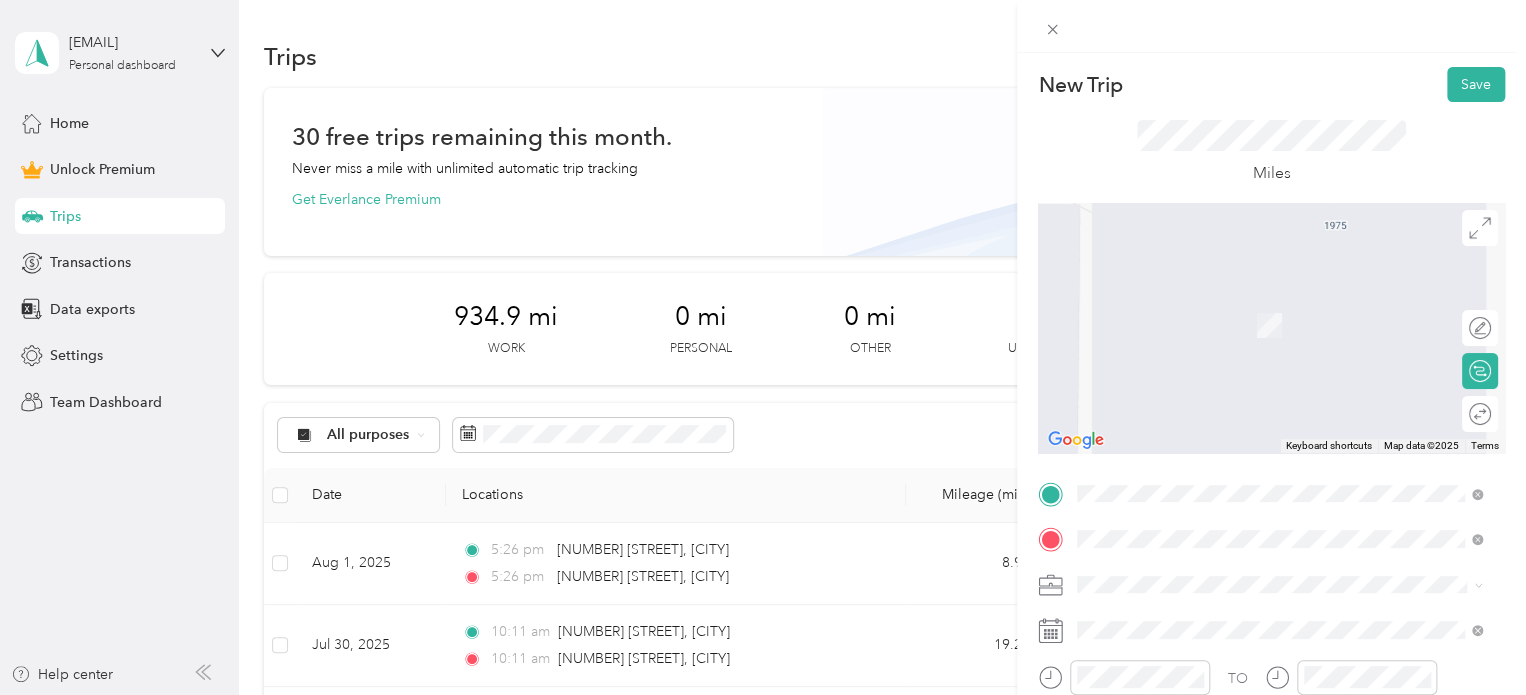 click on "[NUMBER] [STREET]
[CITY], [STATE] [POSTAL_CODE], [COUNTRY]" at bounding box center (1259, 304) 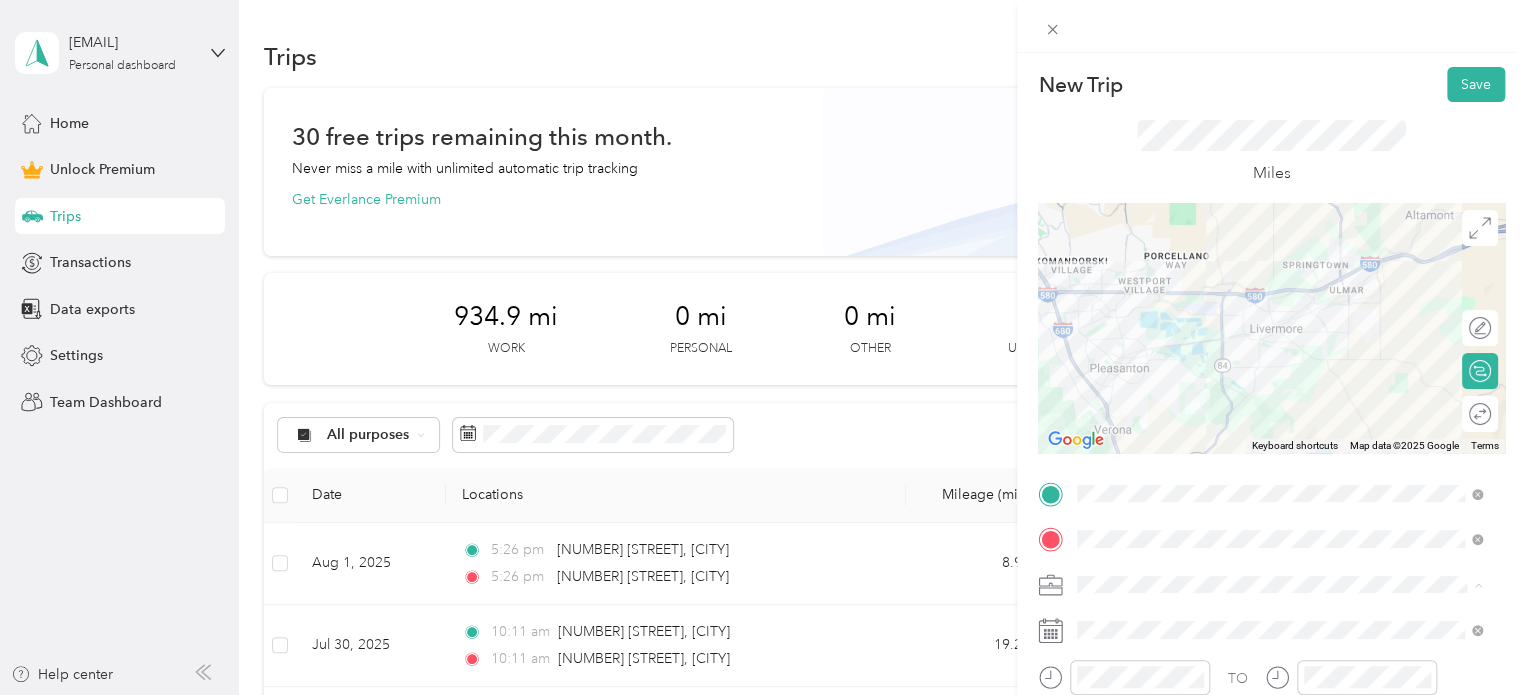 click on "Work" at bounding box center (1101, 304) 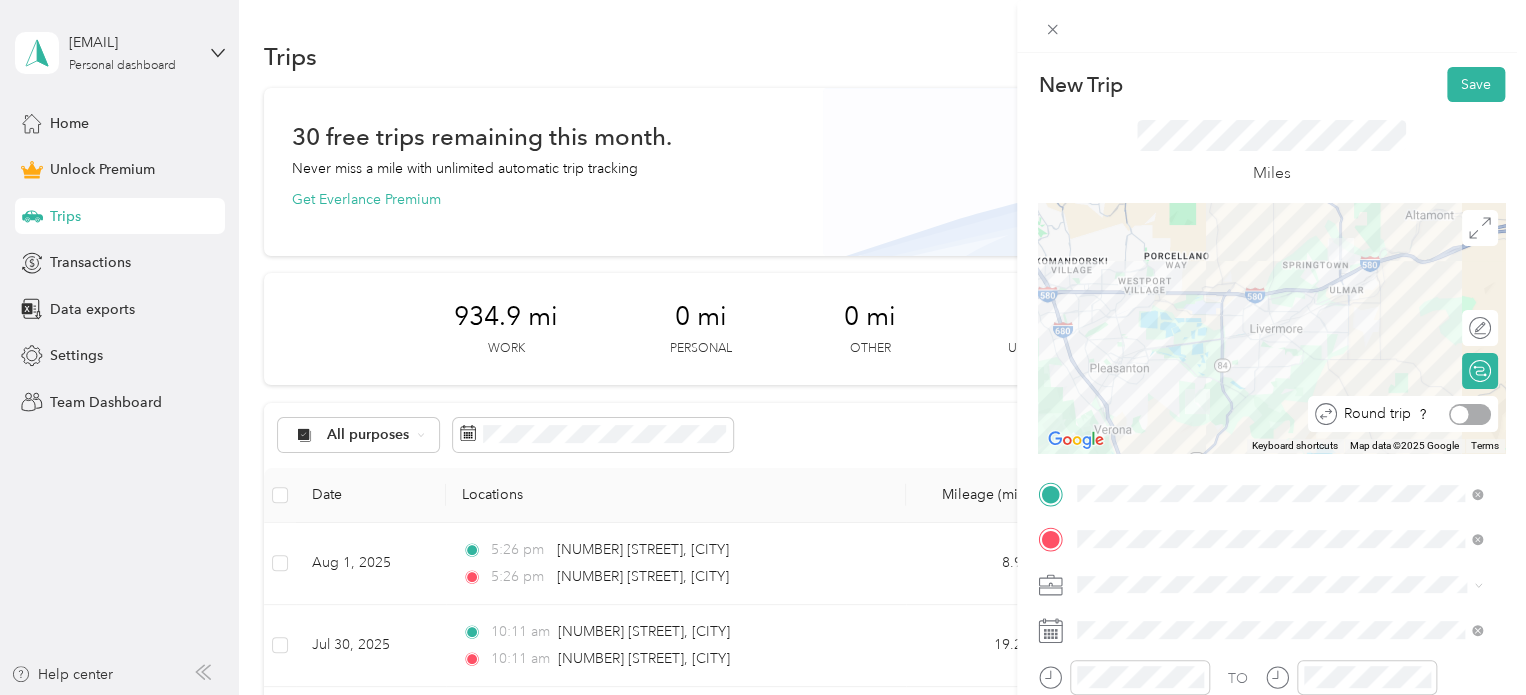 click at bounding box center [1470, 414] 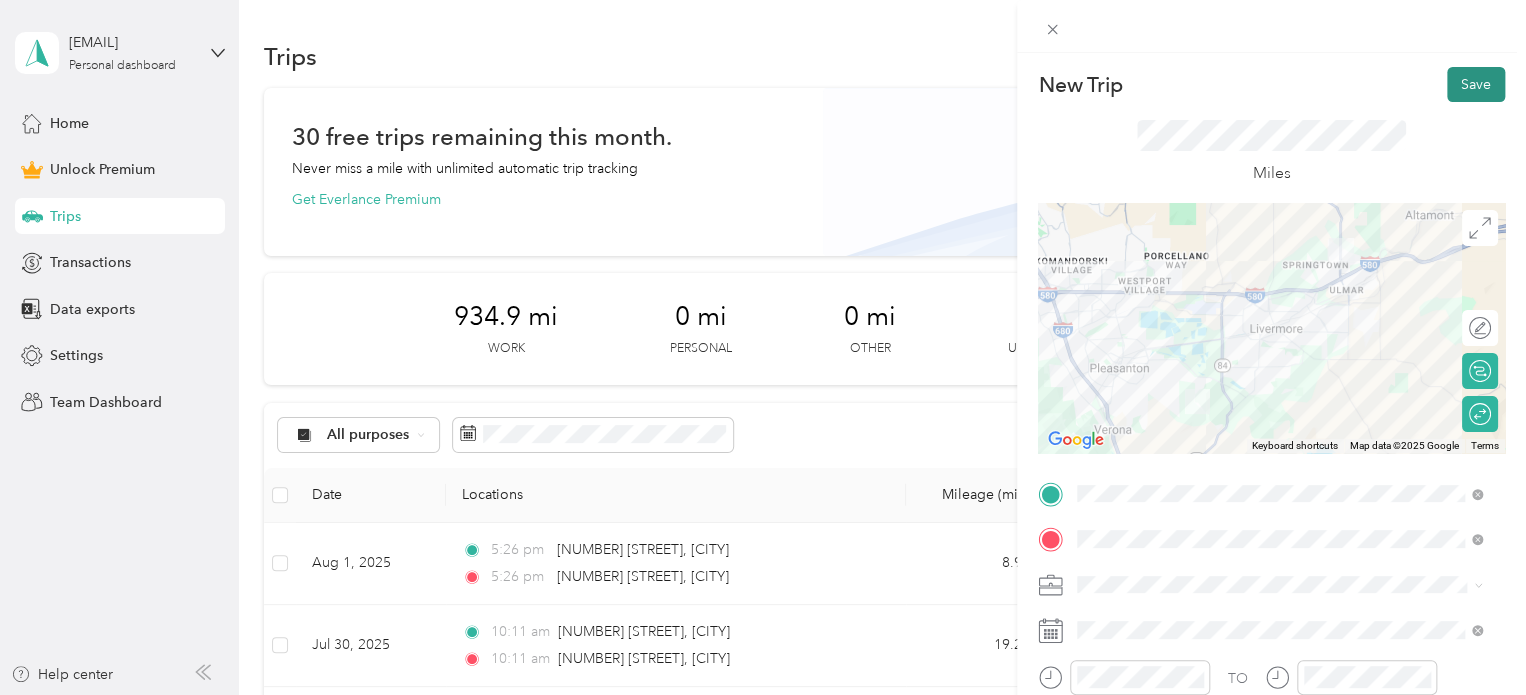 click on "Save" at bounding box center (1476, 84) 